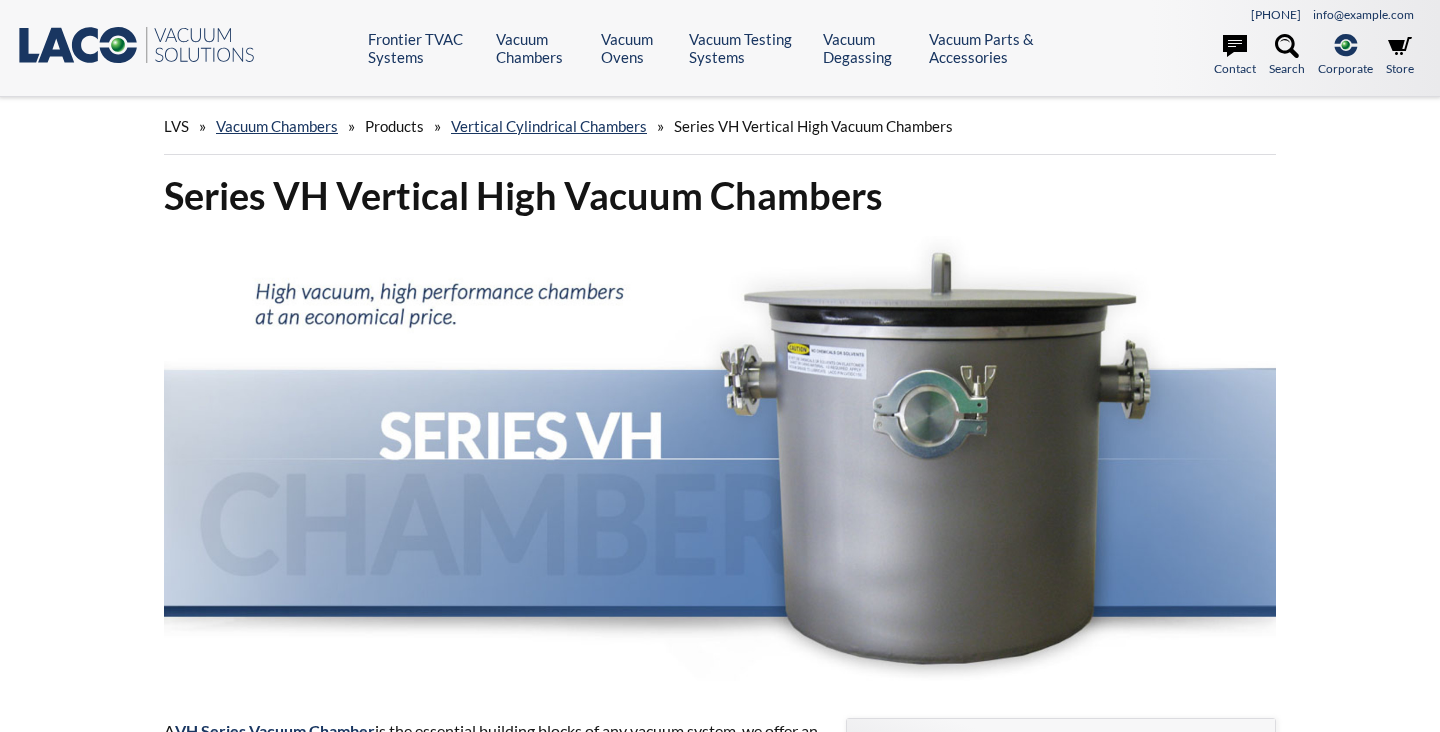 scroll, scrollTop: 0, scrollLeft: 0, axis: both 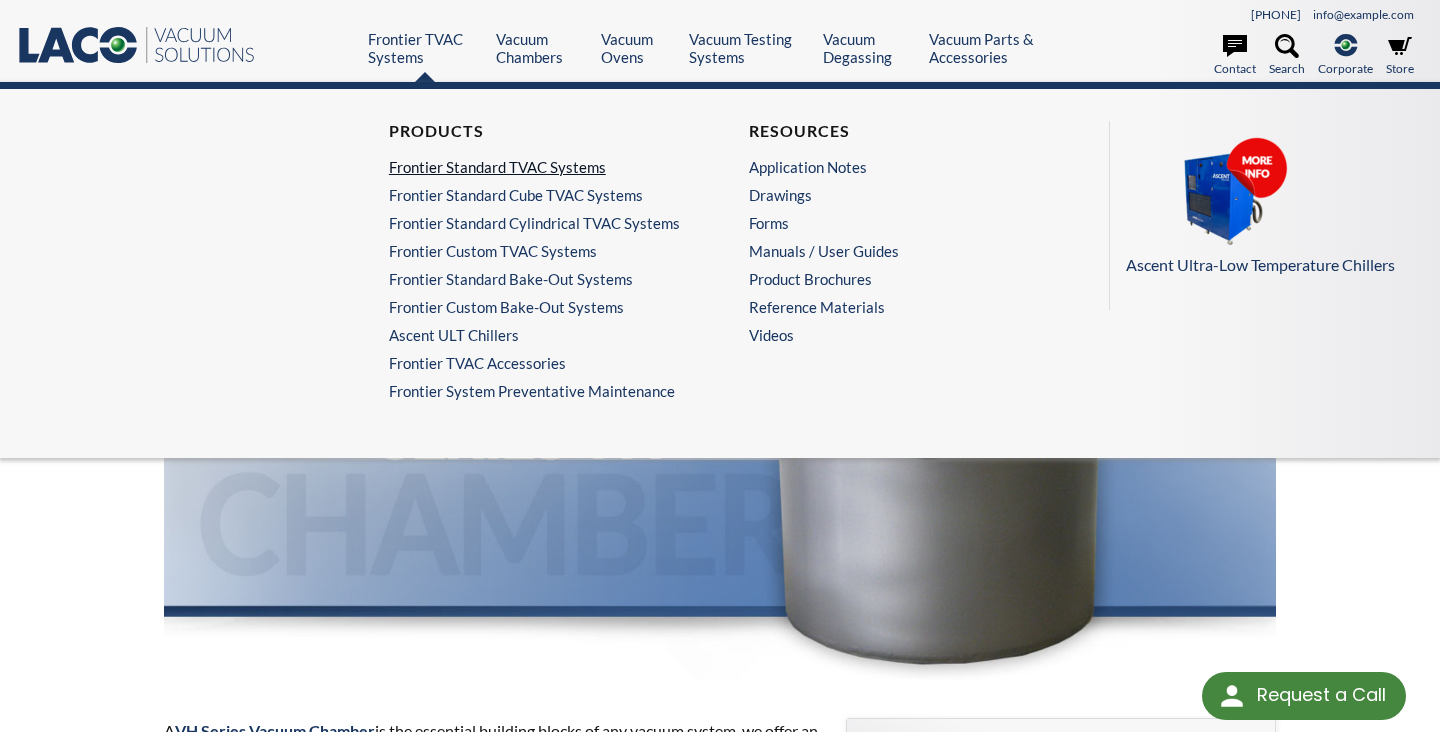 click on "Frontier Standard TVAC Systems" at bounding box center [535, 167] 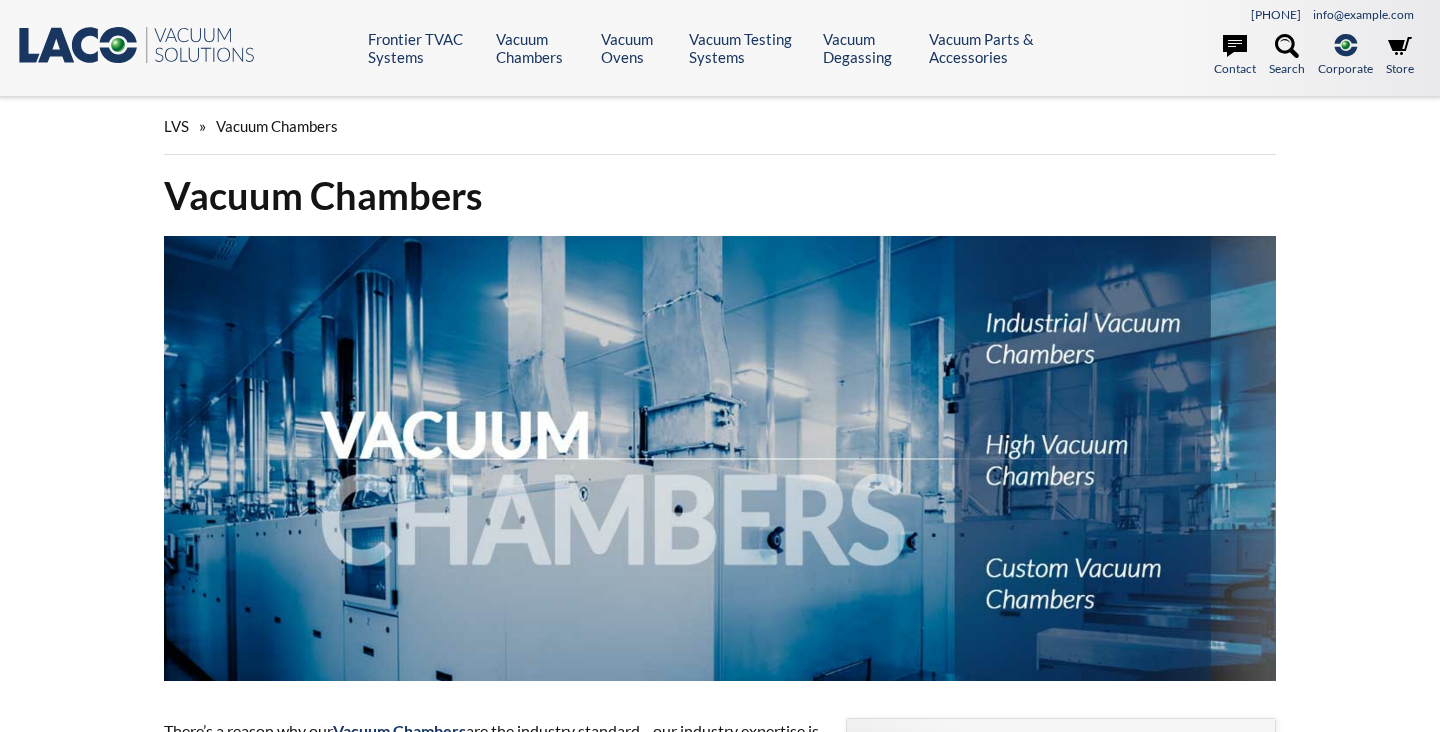 scroll, scrollTop: 0, scrollLeft: 0, axis: both 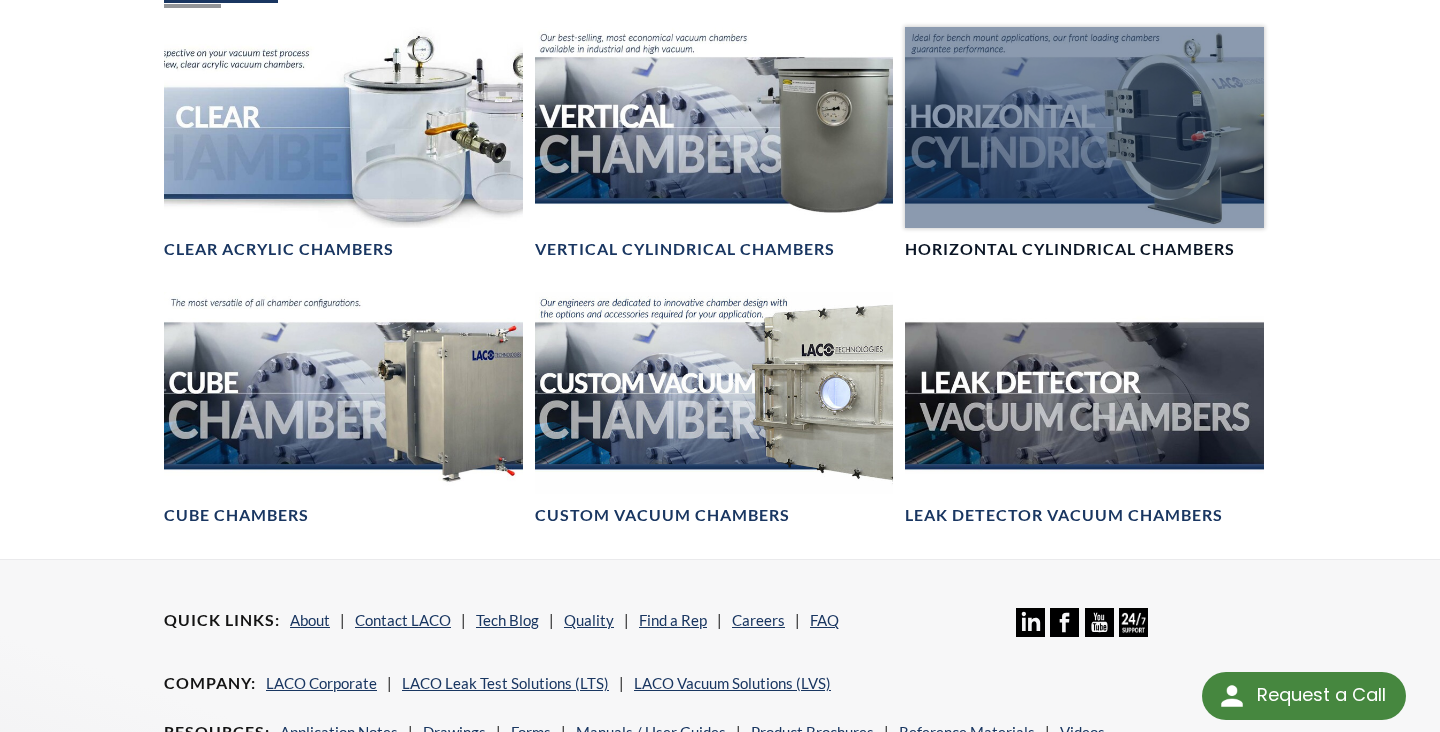 click at bounding box center [1084, 127] 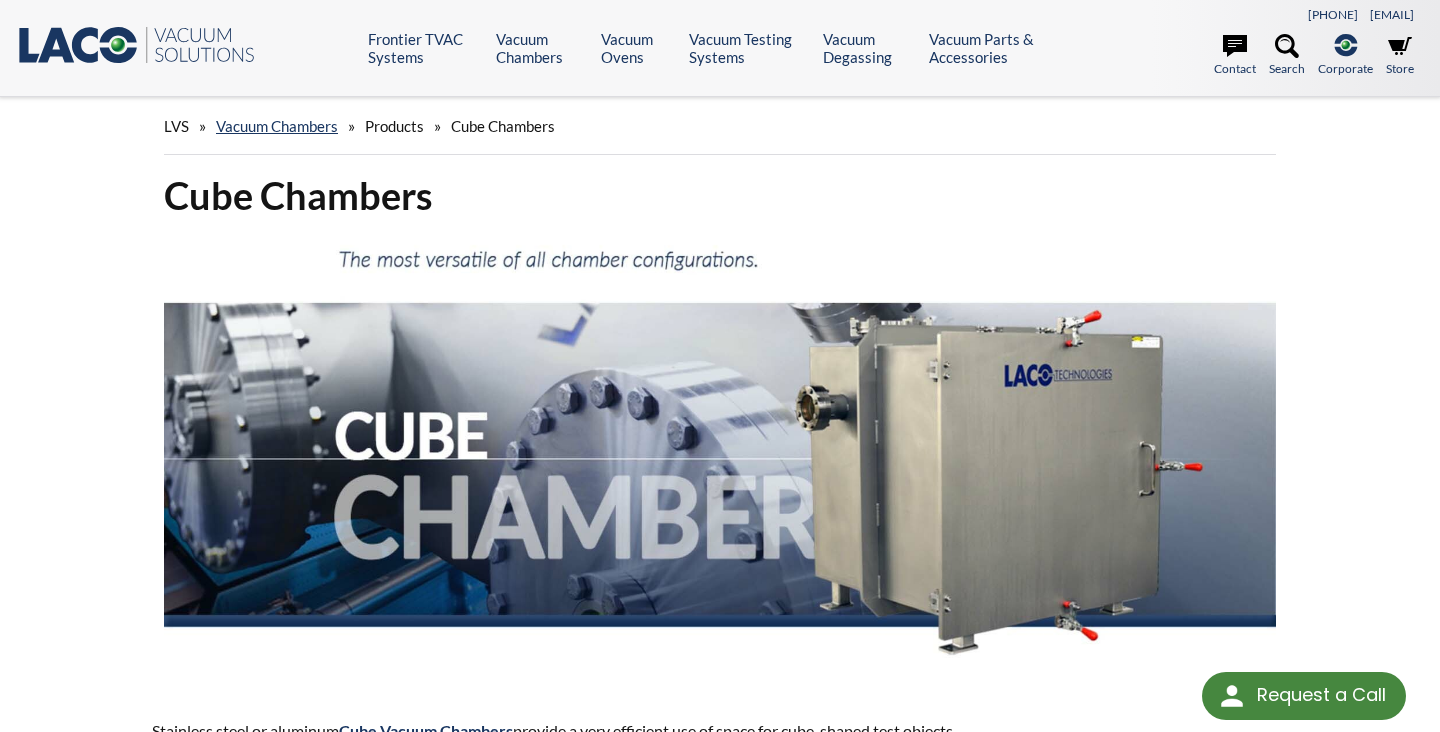 scroll, scrollTop: 0, scrollLeft: 0, axis: both 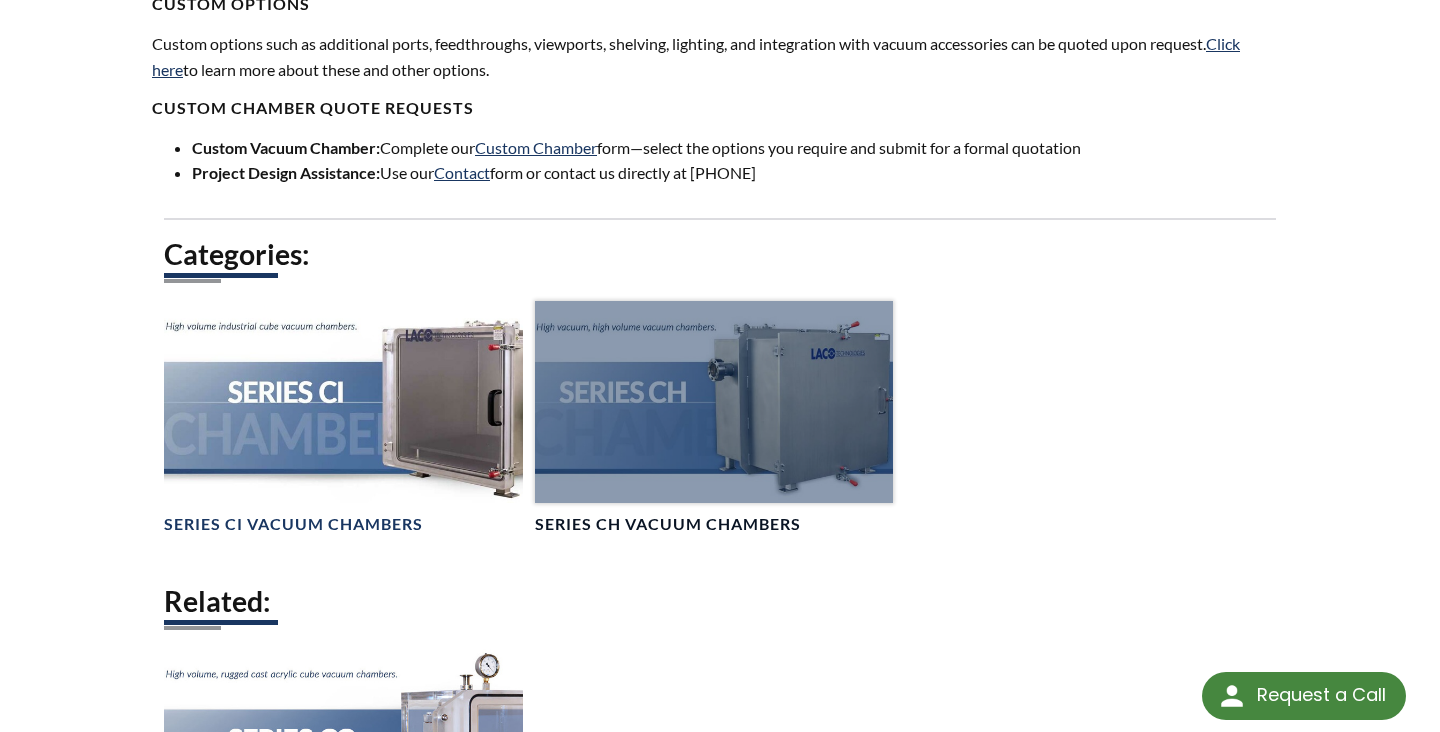 click at bounding box center [714, 401] 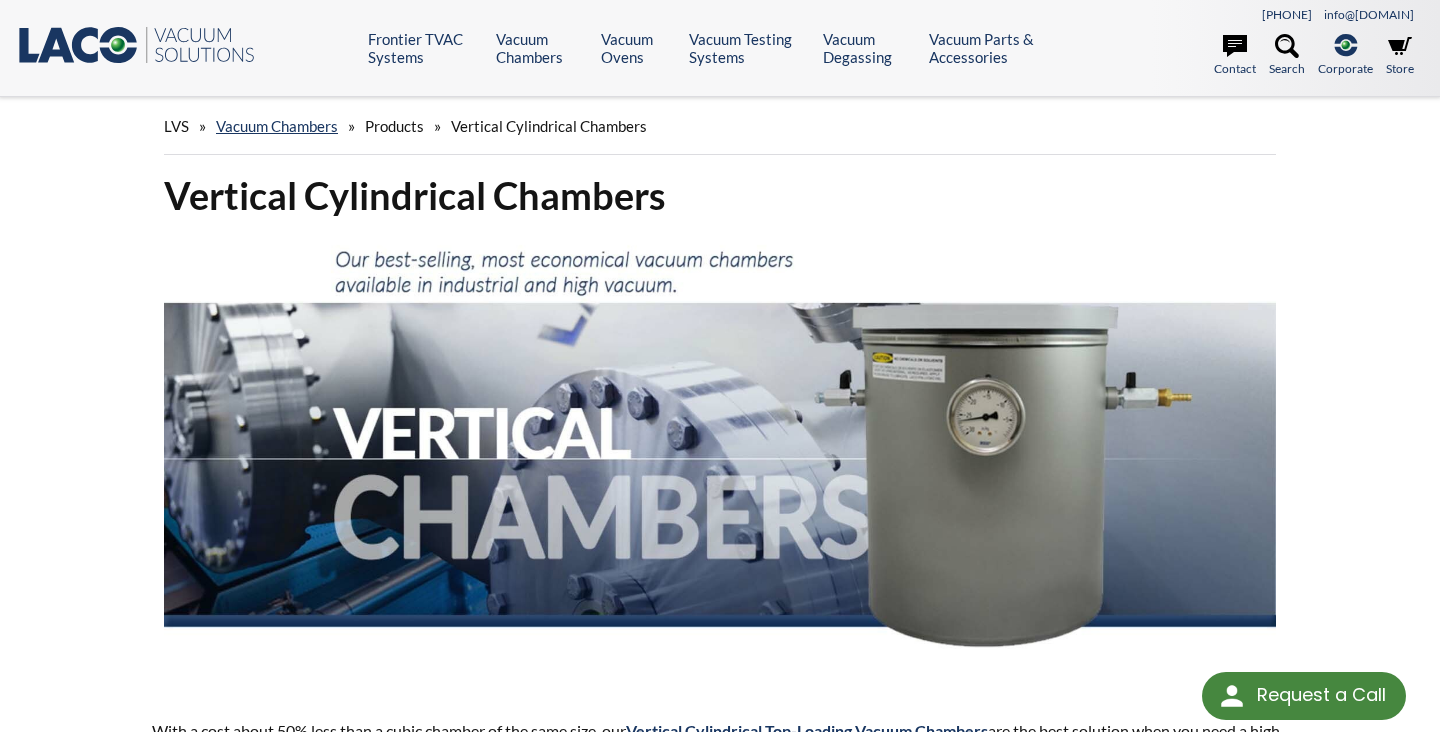 scroll, scrollTop: 0, scrollLeft: 0, axis: both 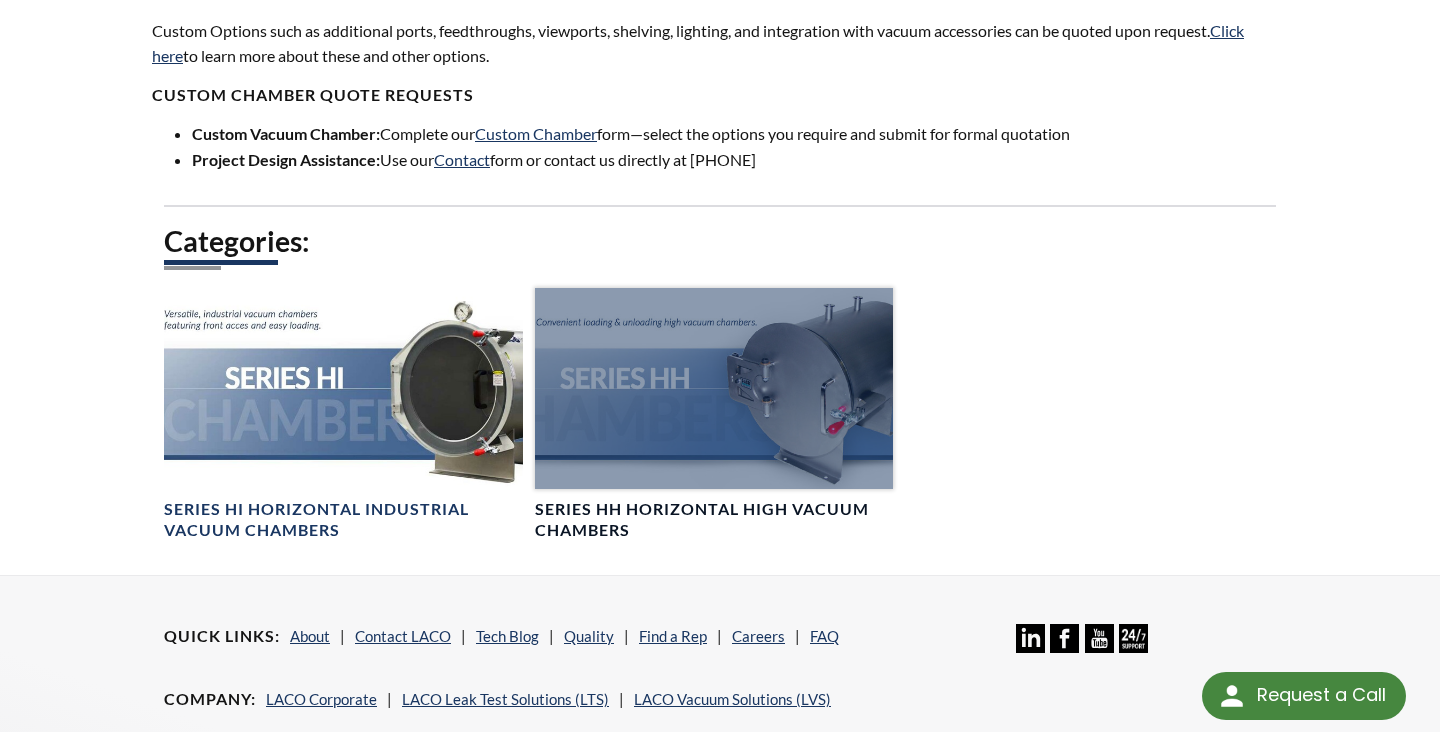 click on "Series HH Horizontal High Vacuum Chambers" at bounding box center [714, 520] 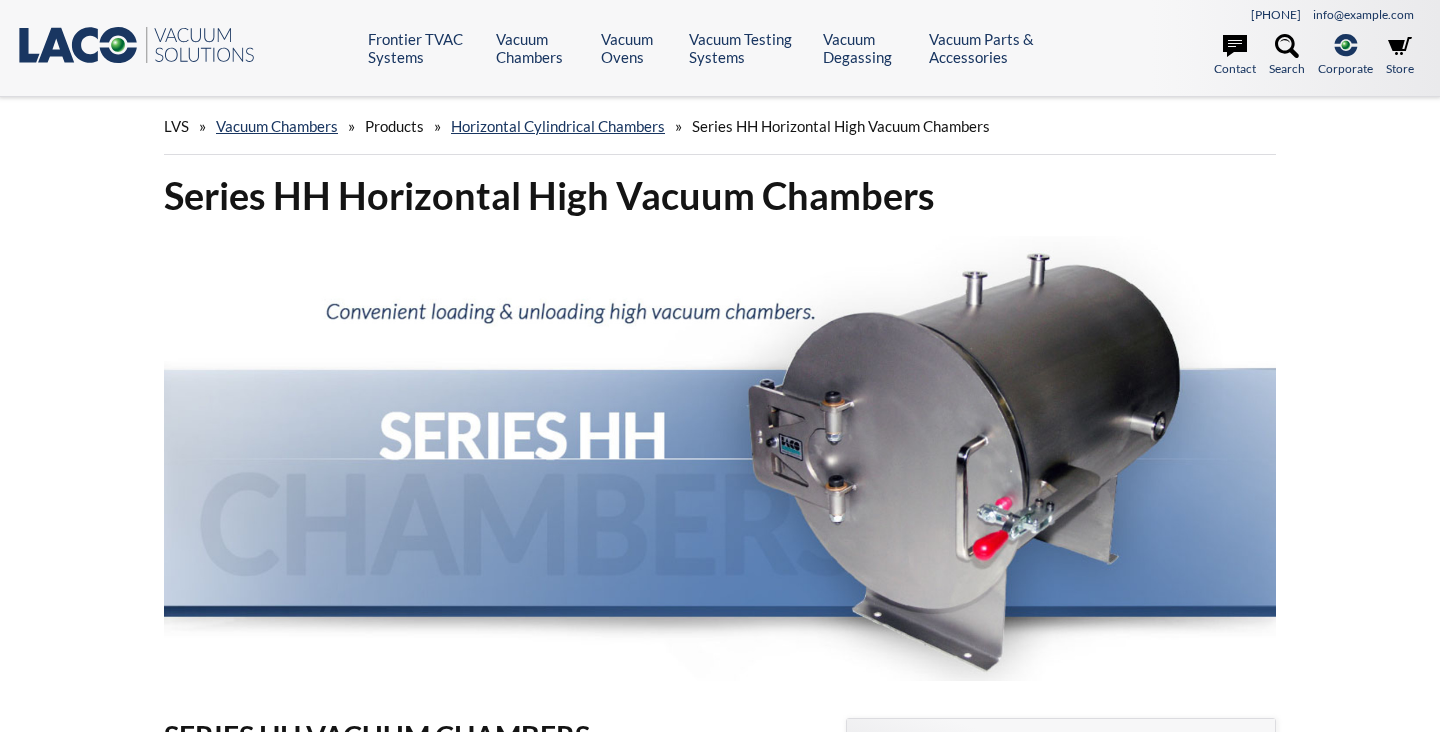 scroll, scrollTop: 0, scrollLeft: 0, axis: both 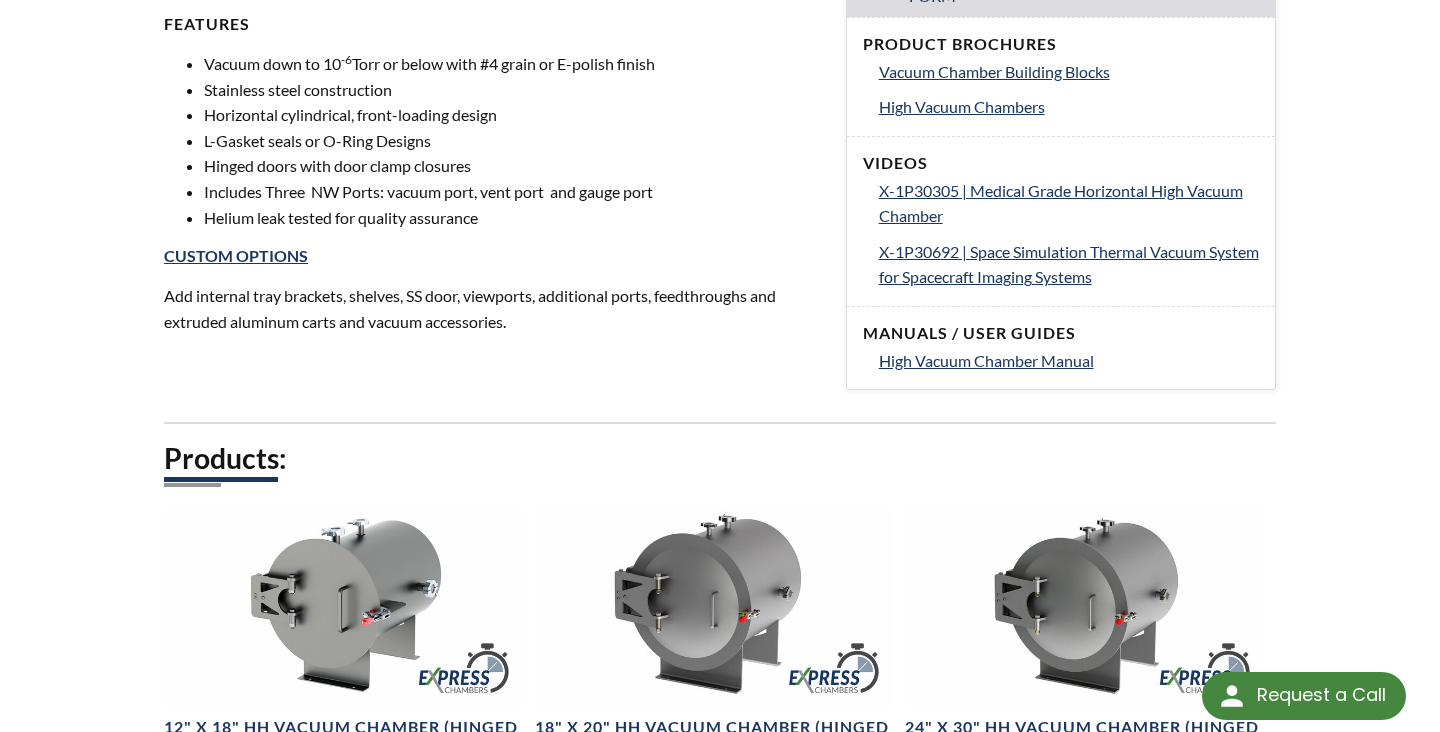 click on "CUSTOM OPTIONS" at bounding box center [493, 256] 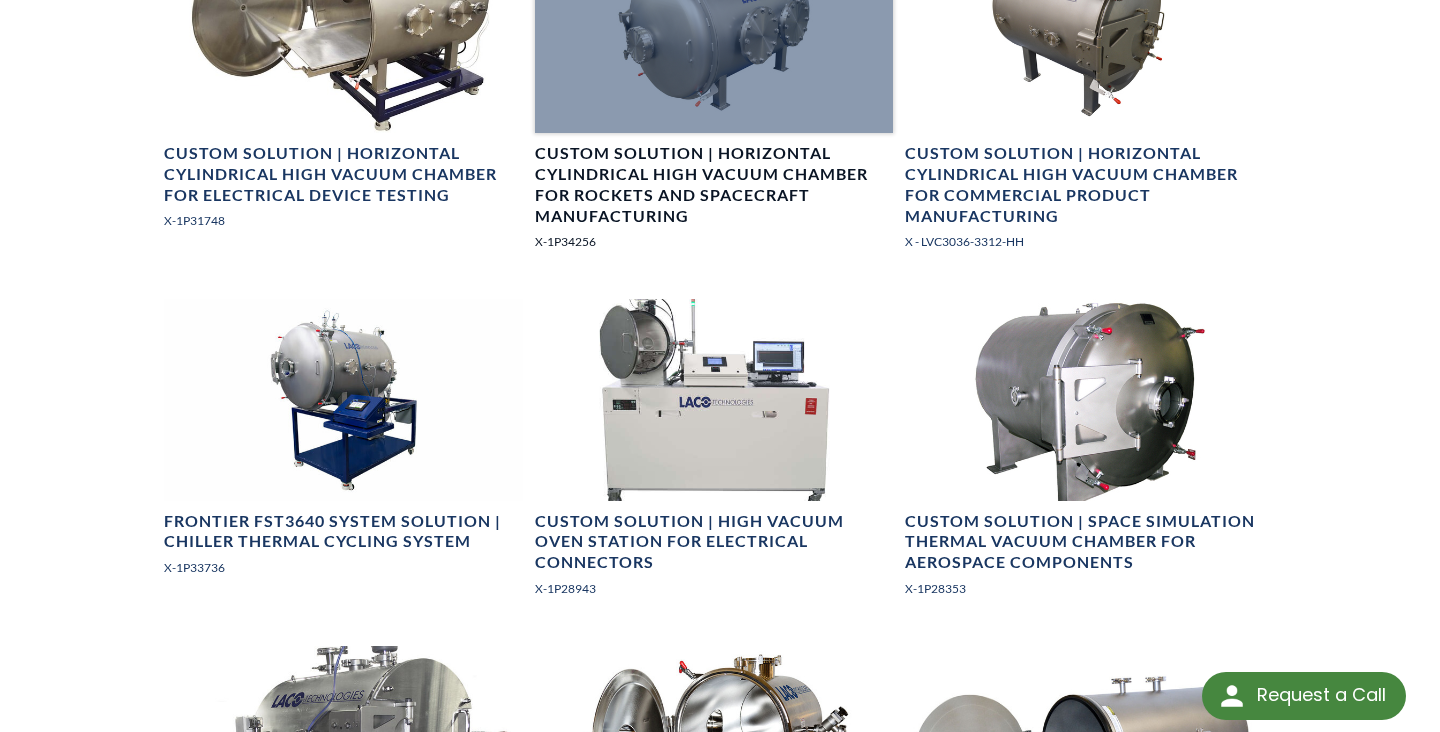 scroll, scrollTop: 2643, scrollLeft: 0, axis: vertical 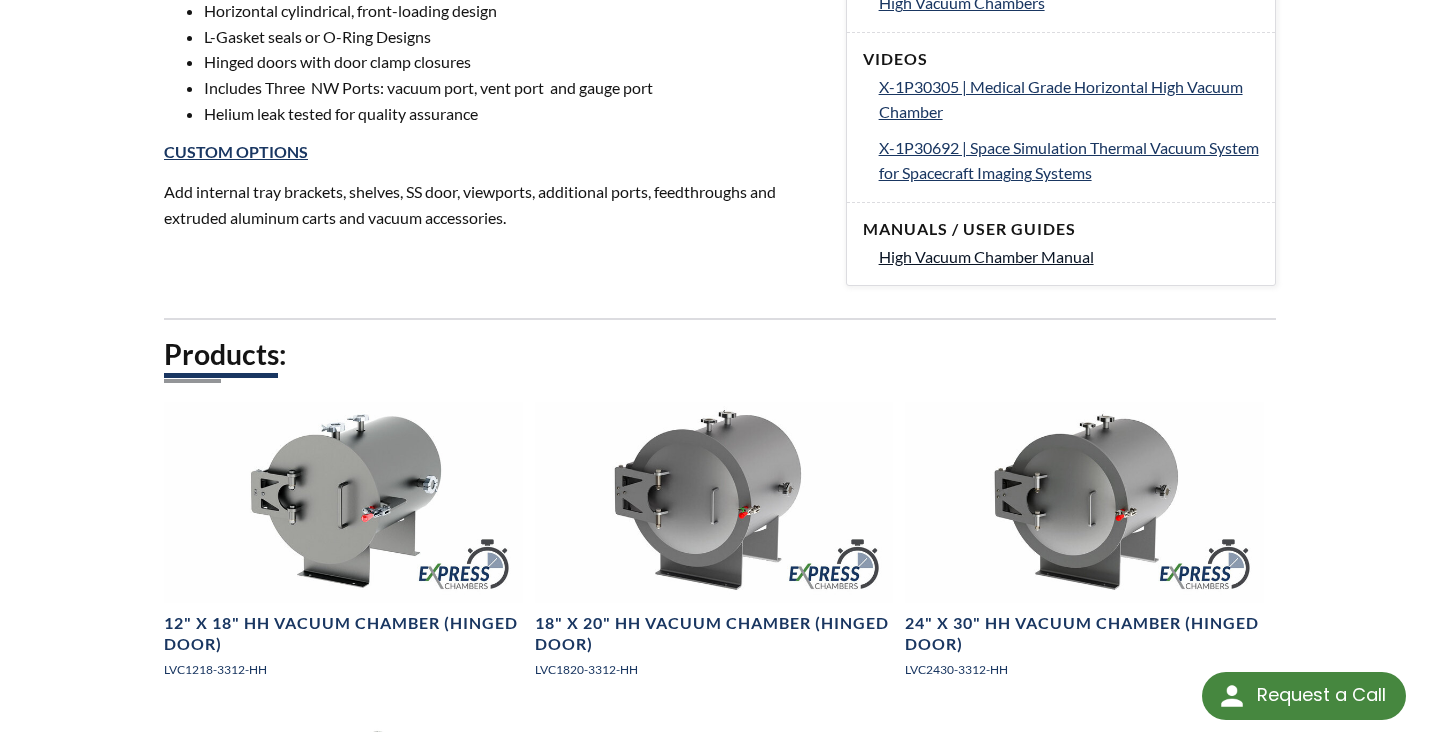 click on "High Vacuum  Chamber Manual" at bounding box center (986, 256) 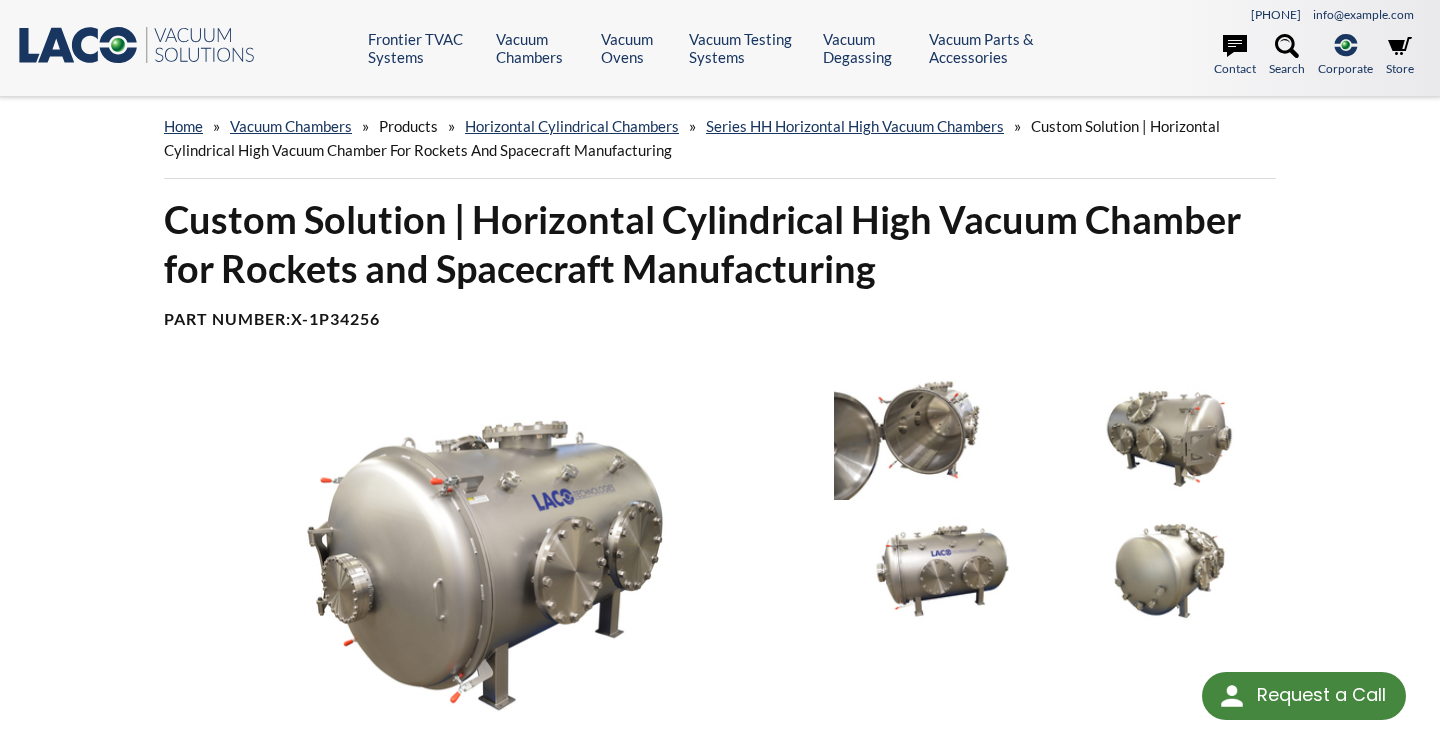 scroll, scrollTop: 0, scrollLeft: 0, axis: both 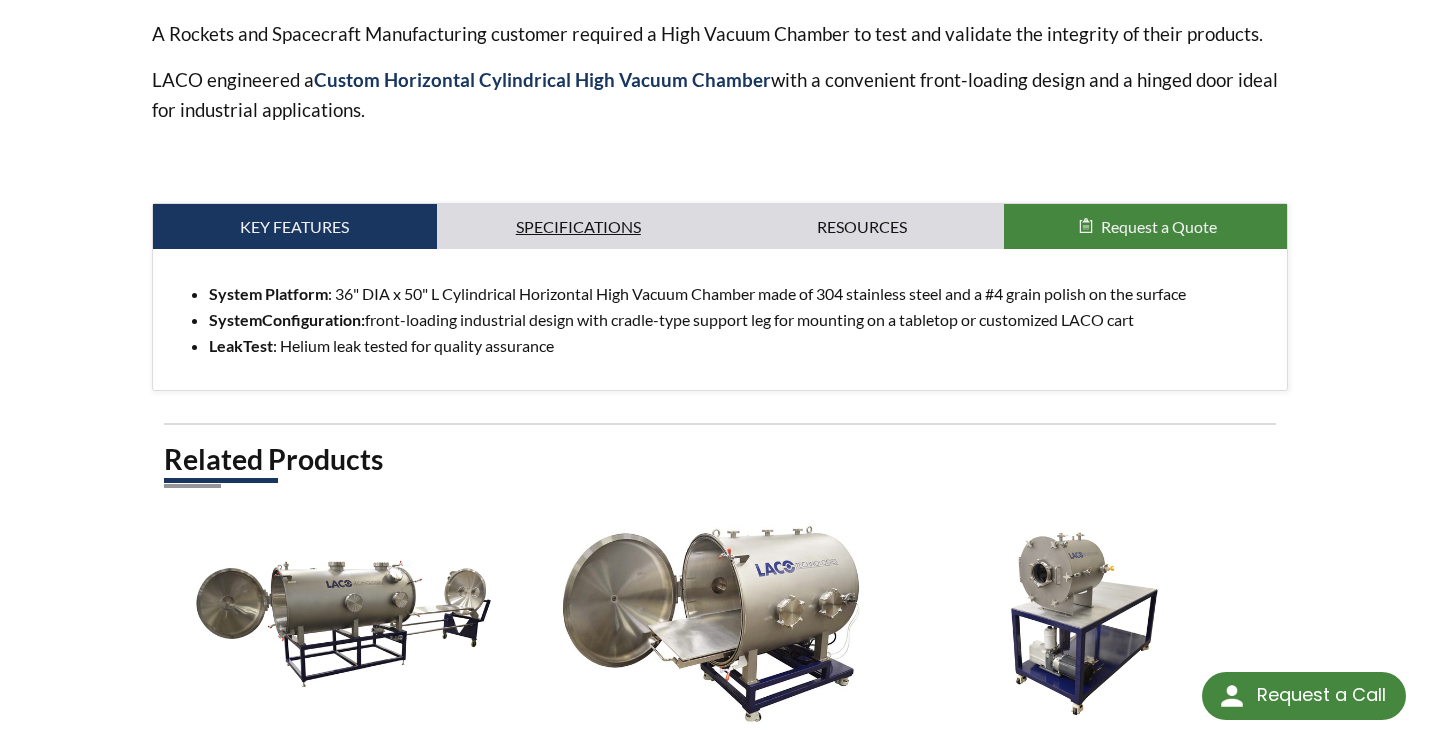 click on "Specifications" at bounding box center (295, 227) 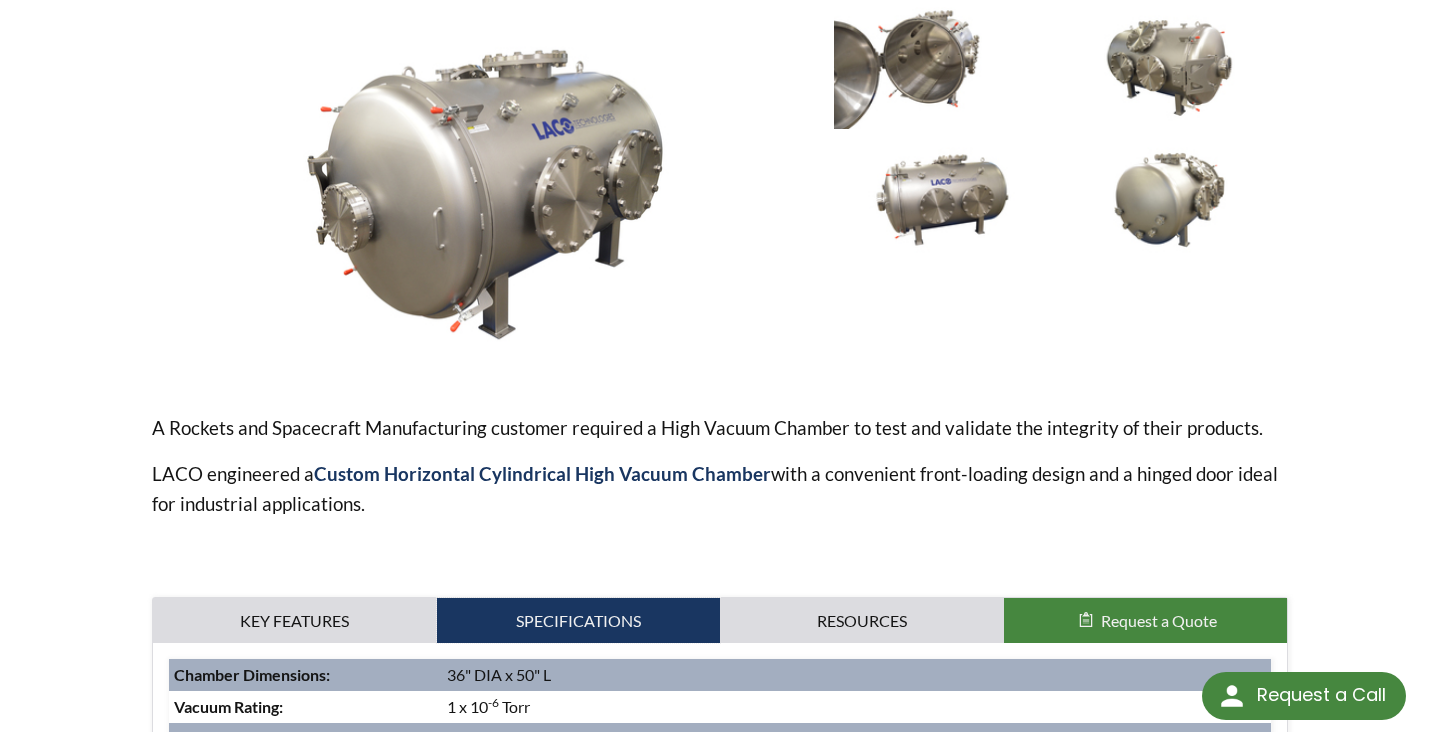 scroll, scrollTop: 0, scrollLeft: 0, axis: both 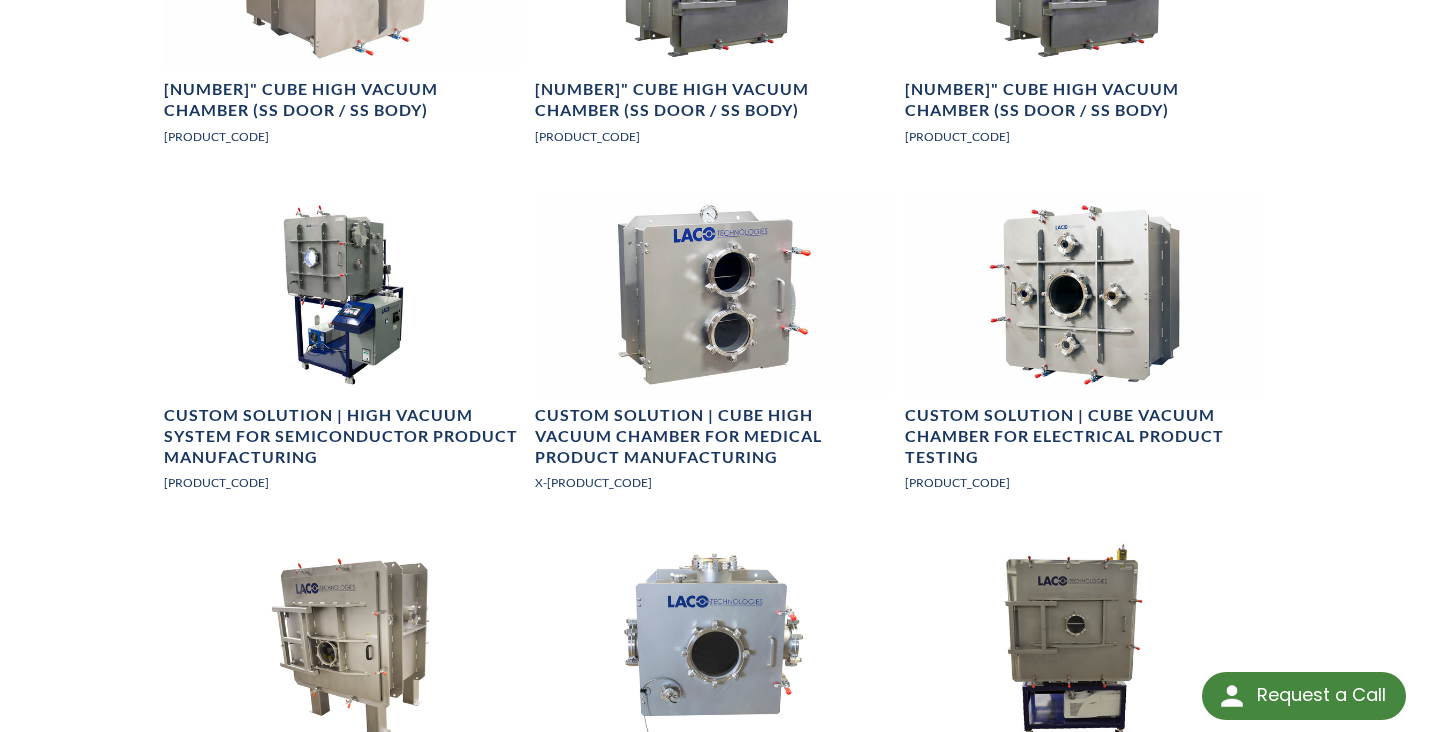 click on "LVS » Vacuum Chambers » Products » Cube Chambers » Series CH Vacuum Chambers
Series CH Vacuum Chambers
LACO’s  Series CH Vacuum Chambers  feature a cube design offering high volume testing in an efficient use of space, and are ideal for a variety of high vacuum applications. Our range of standard chambers include the following features: Standard sizes from 12" cube to 40" cube 304 stainless steel construction Vacuum performance down to 10 -6  Torr or below with the appropriate vacuum pump and finish All ports are customized per customer request Helium leak tested for quality assurance Choose from the list of standard chambers shown below or for custom versions use our  Custom Vacuum Chamber Request Form.
Resources
Request a Quote
Custom Vacuum Chamber Request Form
Product Brochures
Vacuum Chamber Building Blocks
High Vacuum  Chambers
Videos
Manuals / User Guides
High Vacuum  Chamber Manual" at bounding box center [720, 330] 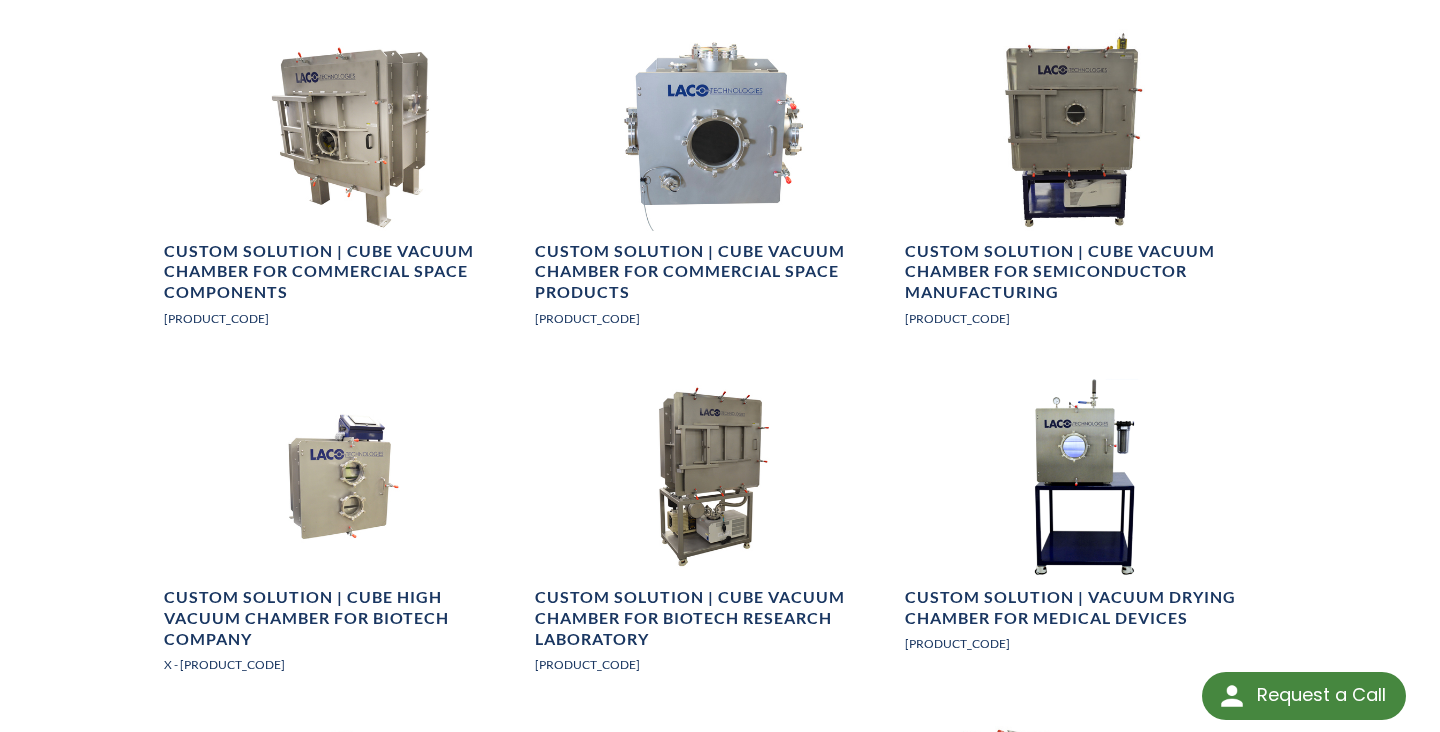 scroll, scrollTop: 2262, scrollLeft: 0, axis: vertical 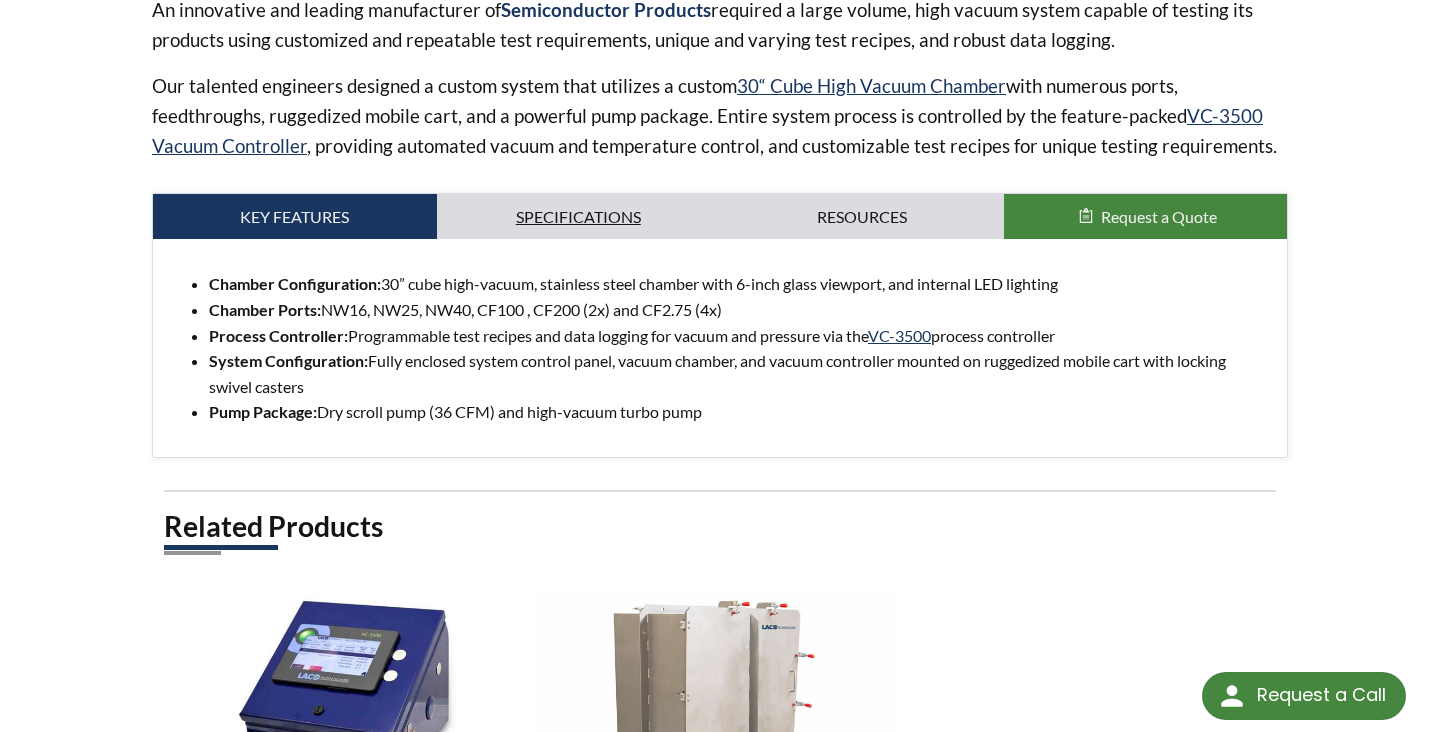 click on "Specifications" at bounding box center [295, 217] 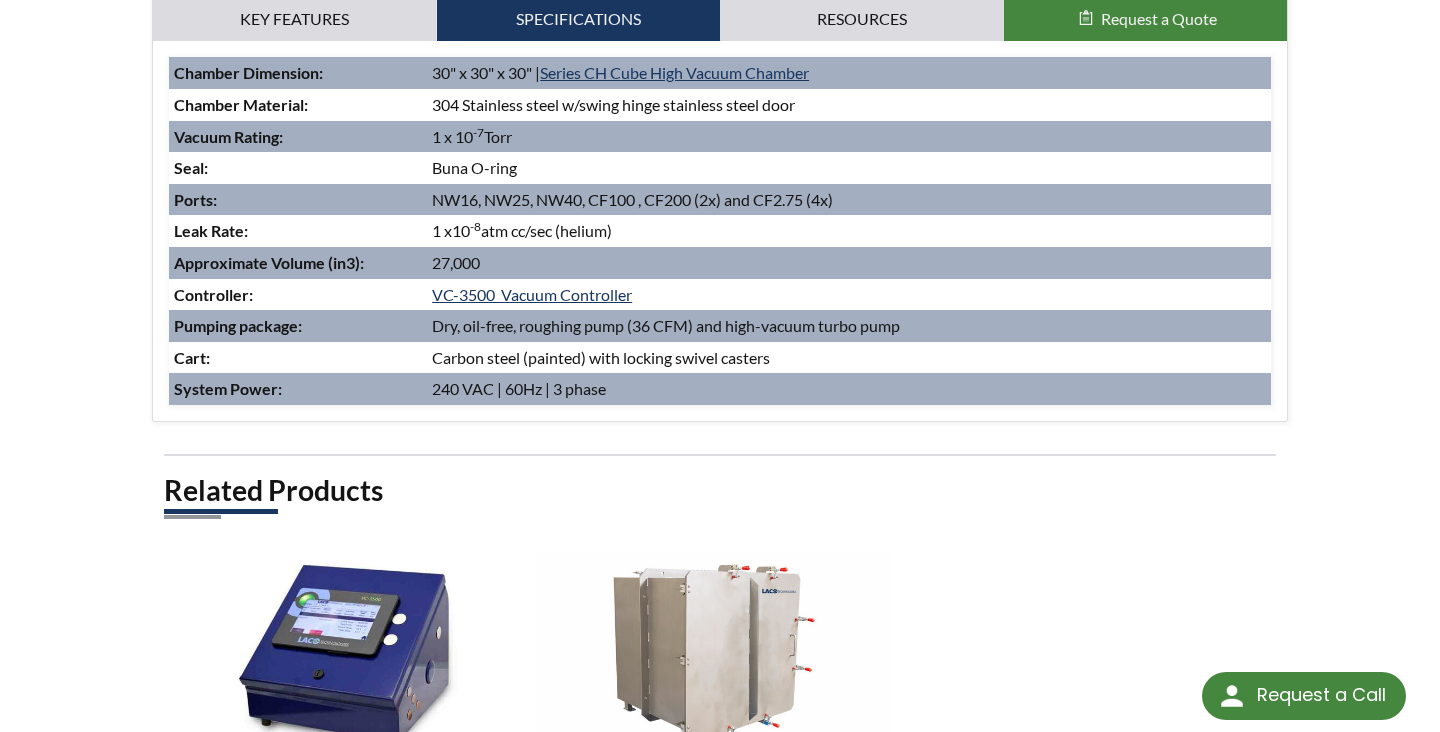 scroll, scrollTop: 829, scrollLeft: 0, axis: vertical 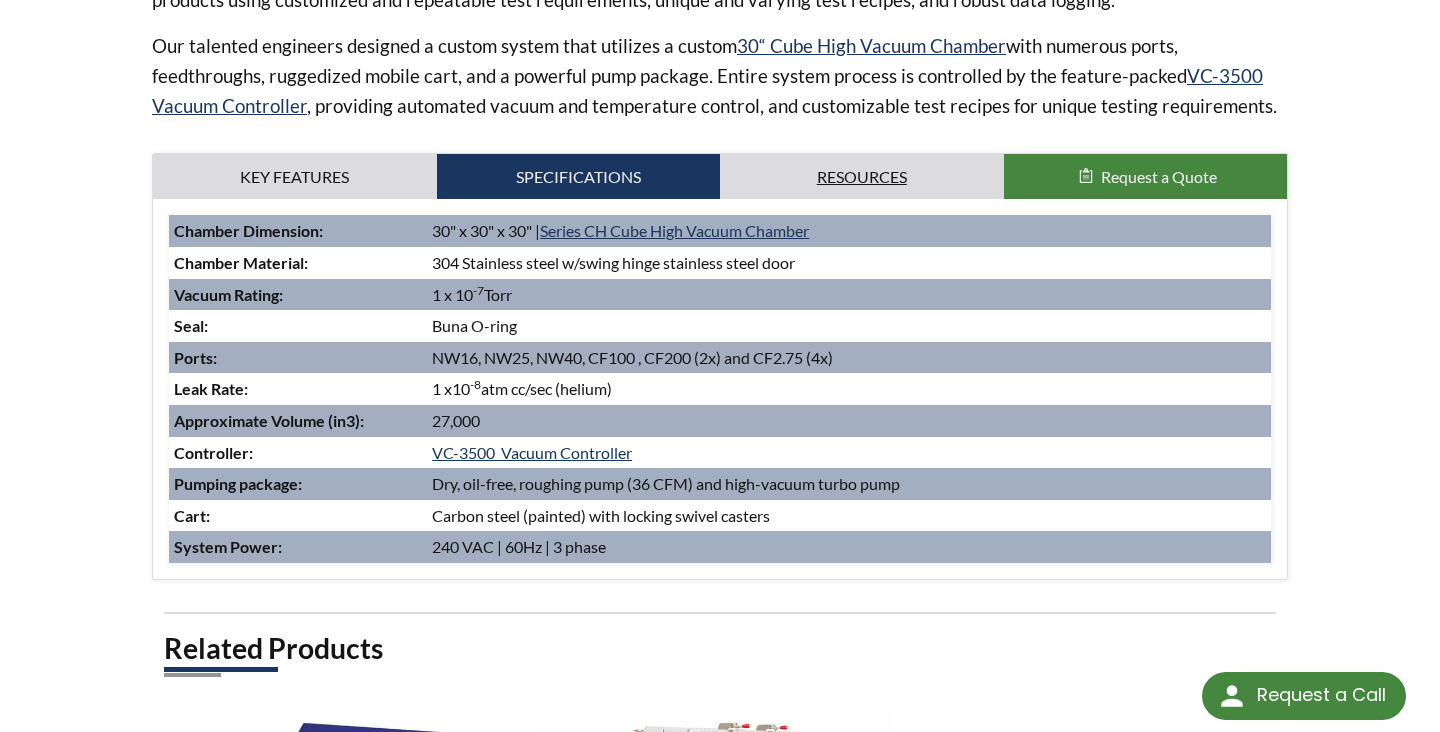 click on "Resources" at bounding box center [295, 177] 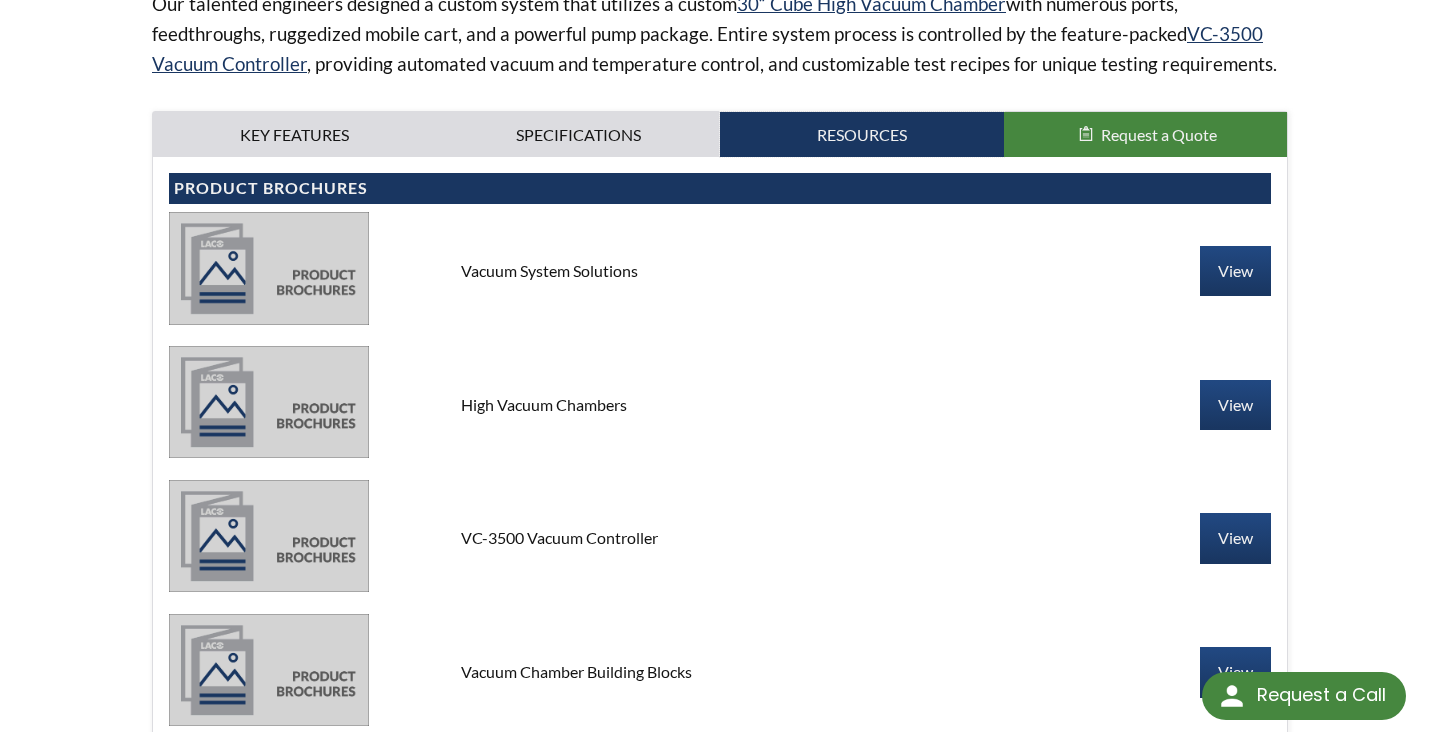 scroll, scrollTop: 441, scrollLeft: 0, axis: vertical 